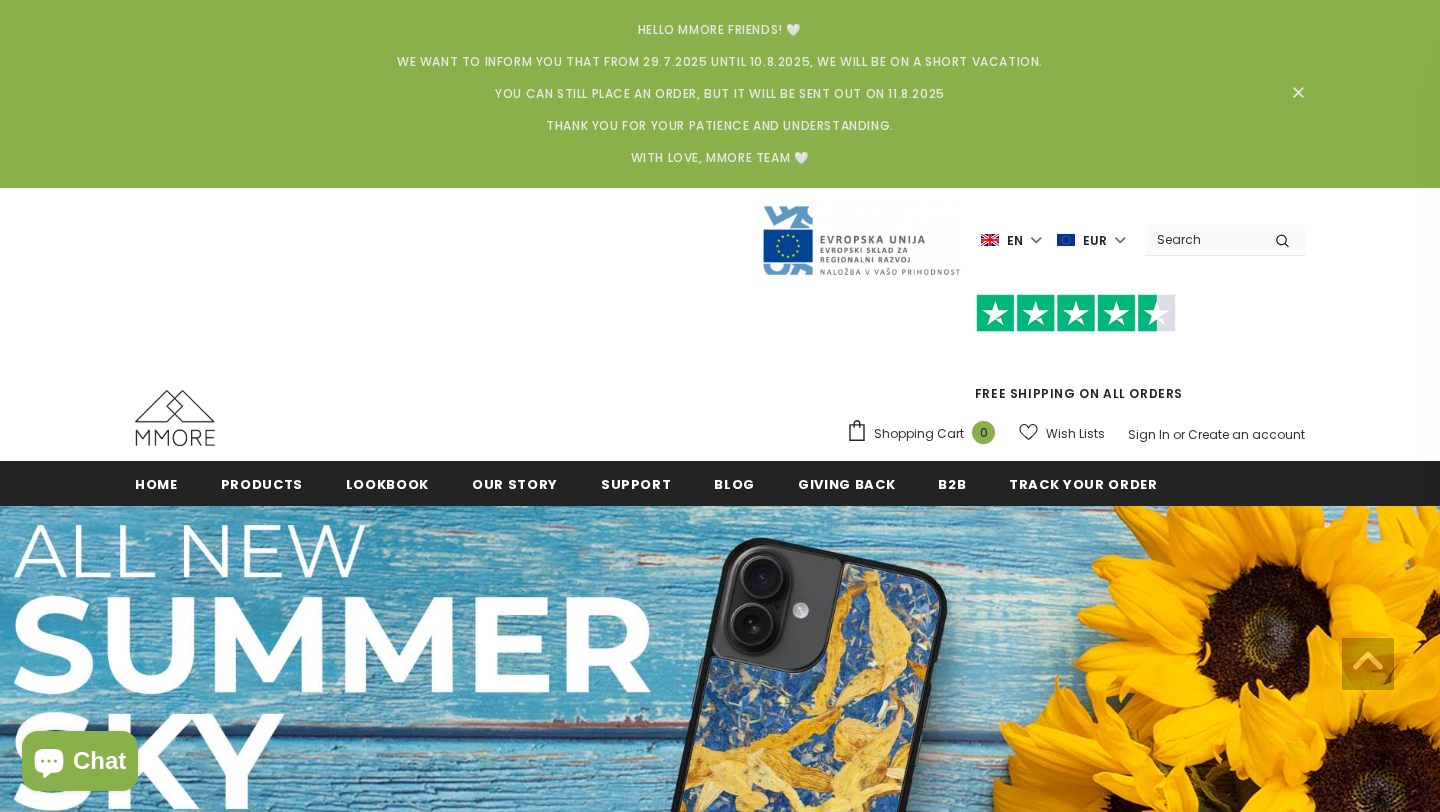 scroll, scrollTop: 409, scrollLeft: 0, axis: vertical 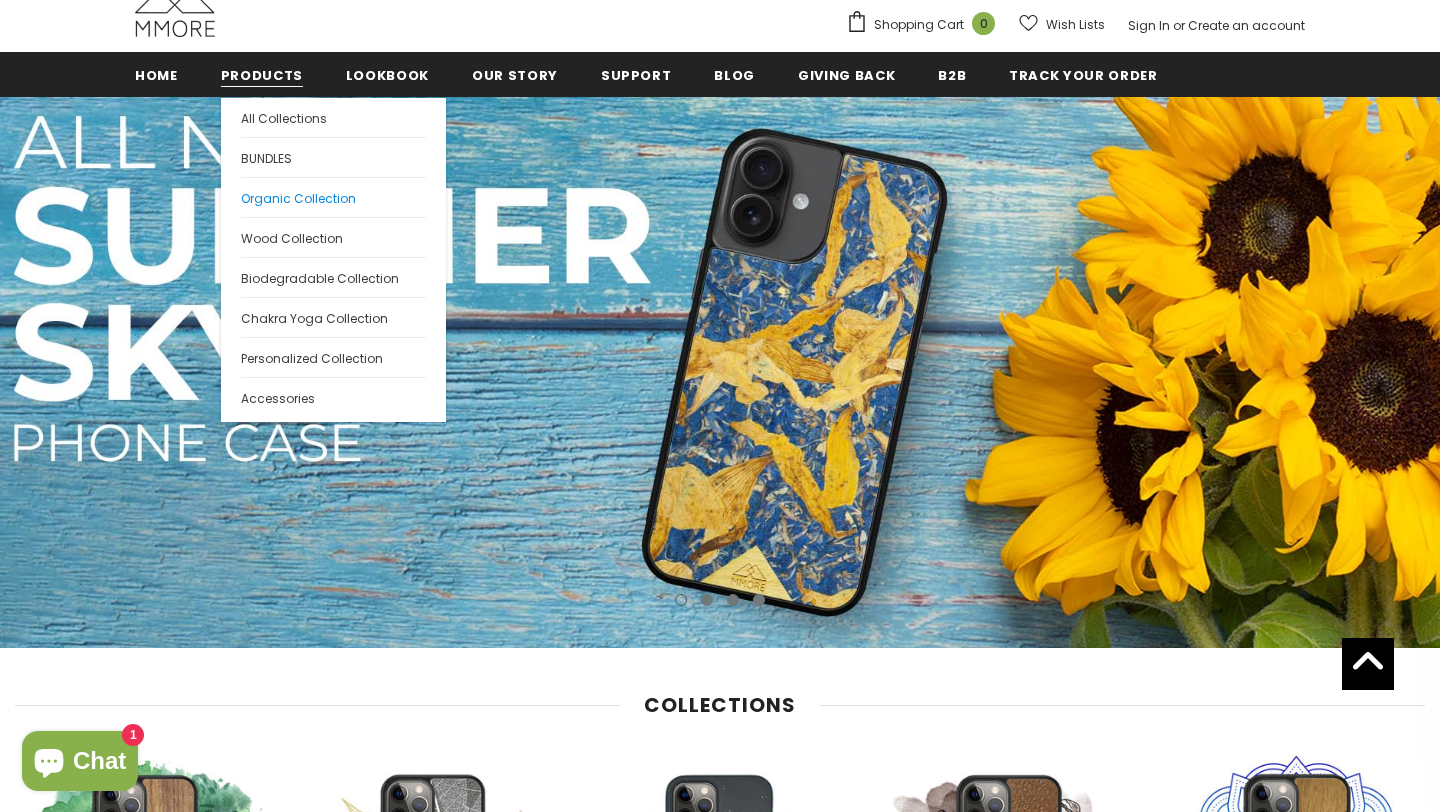 click on "Organic Collection" at bounding box center [298, 198] 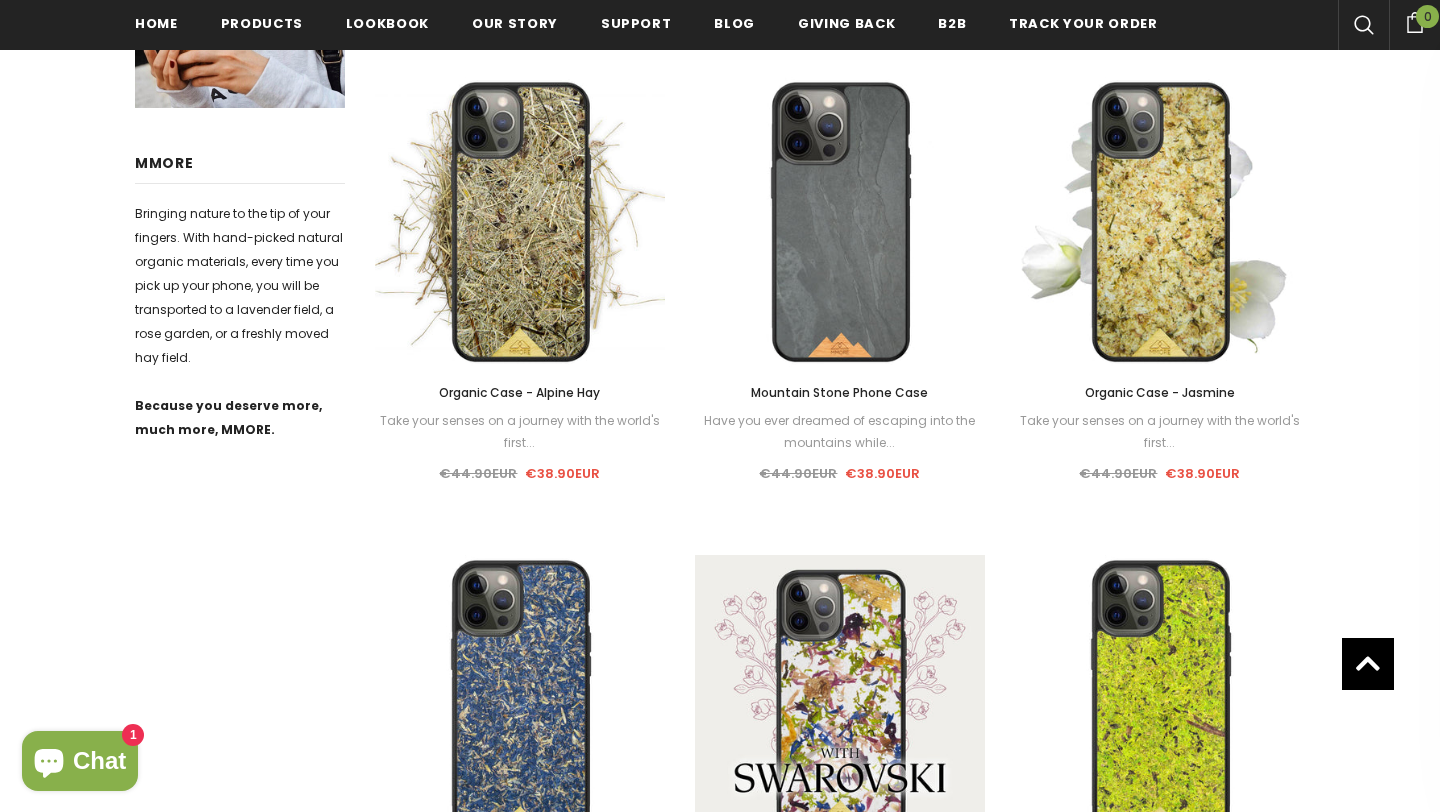 scroll, scrollTop: 234, scrollLeft: 0, axis: vertical 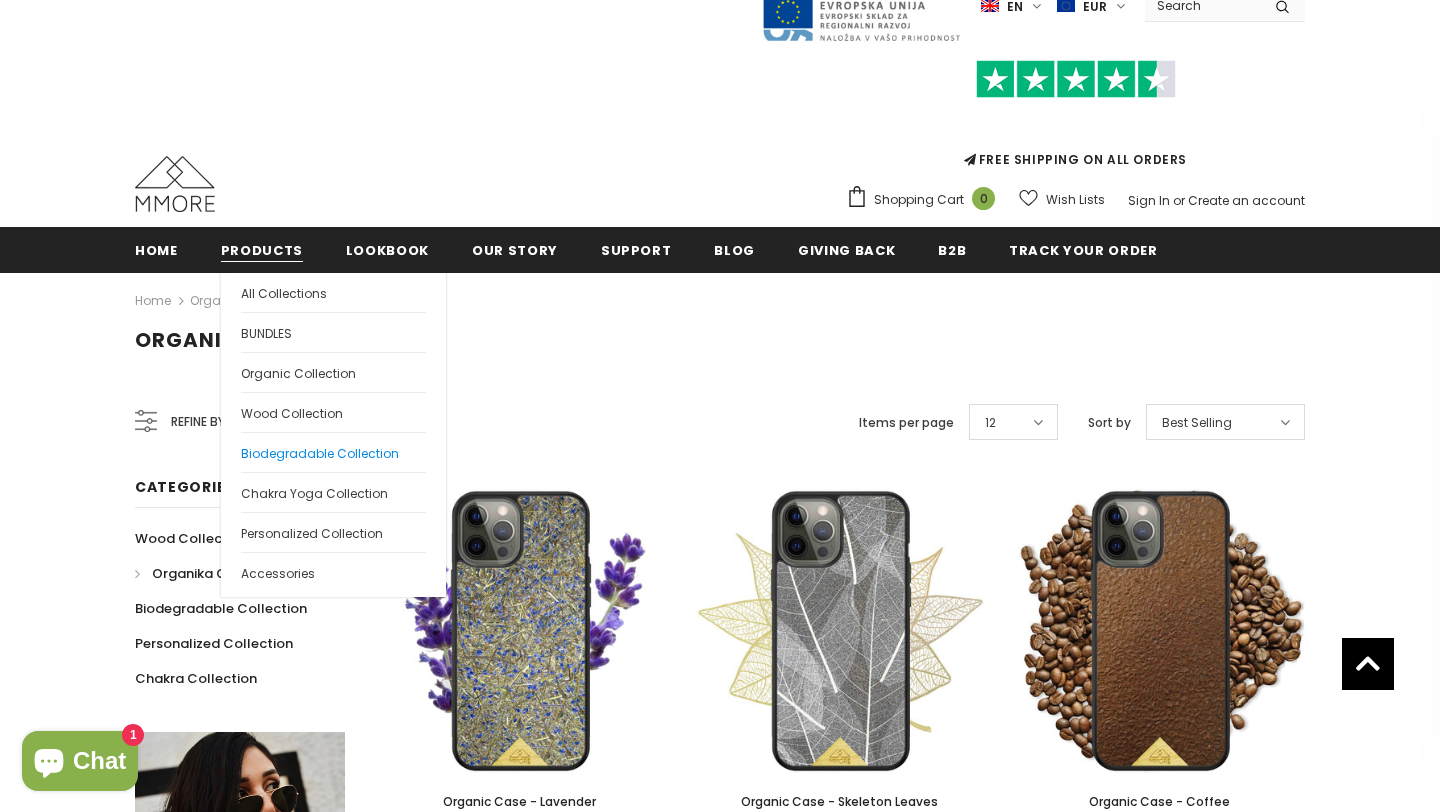 click on "Biodegradable Collection" at bounding box center (320, 453) 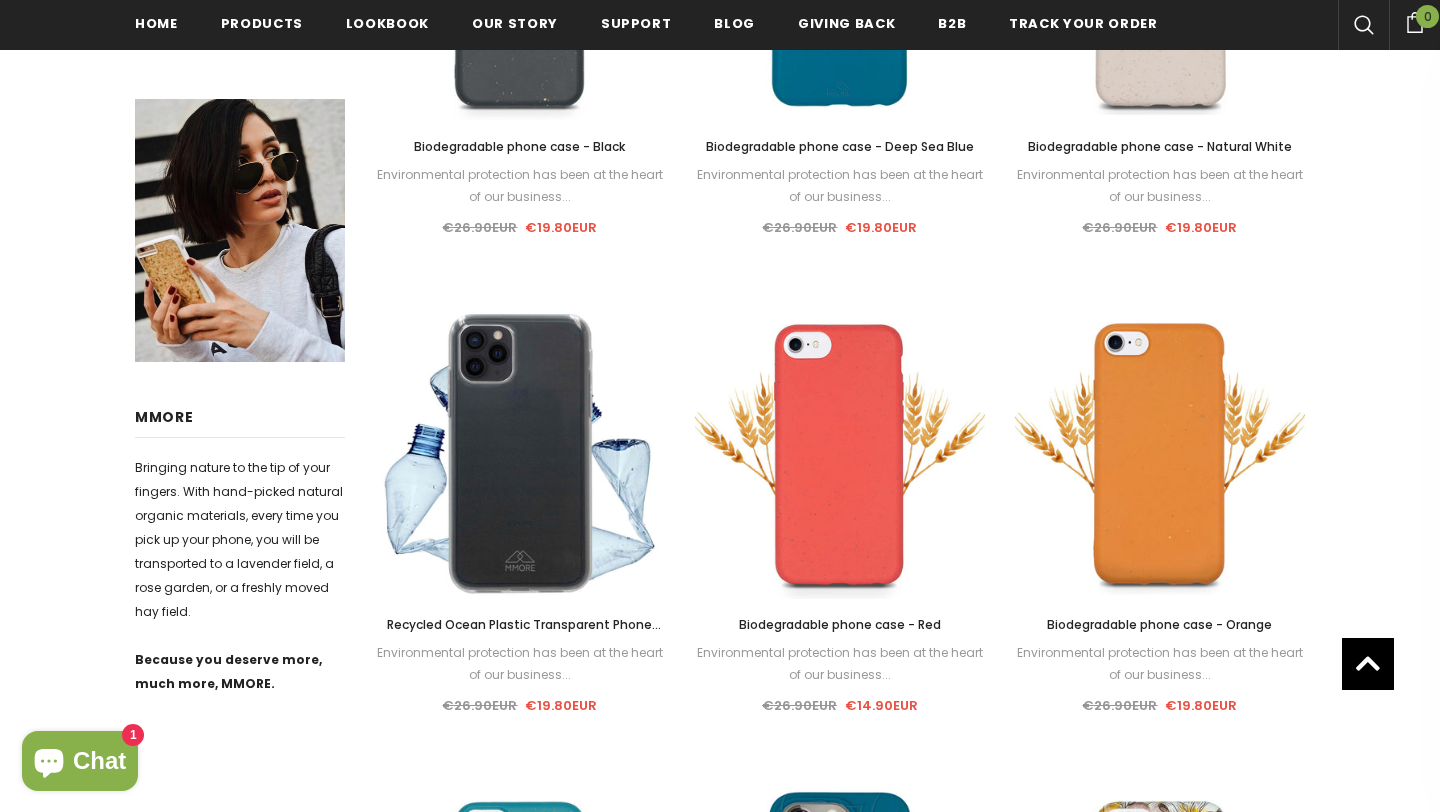 scroll, scrollTop: 474, scrollLeft: 0, axis: vertical 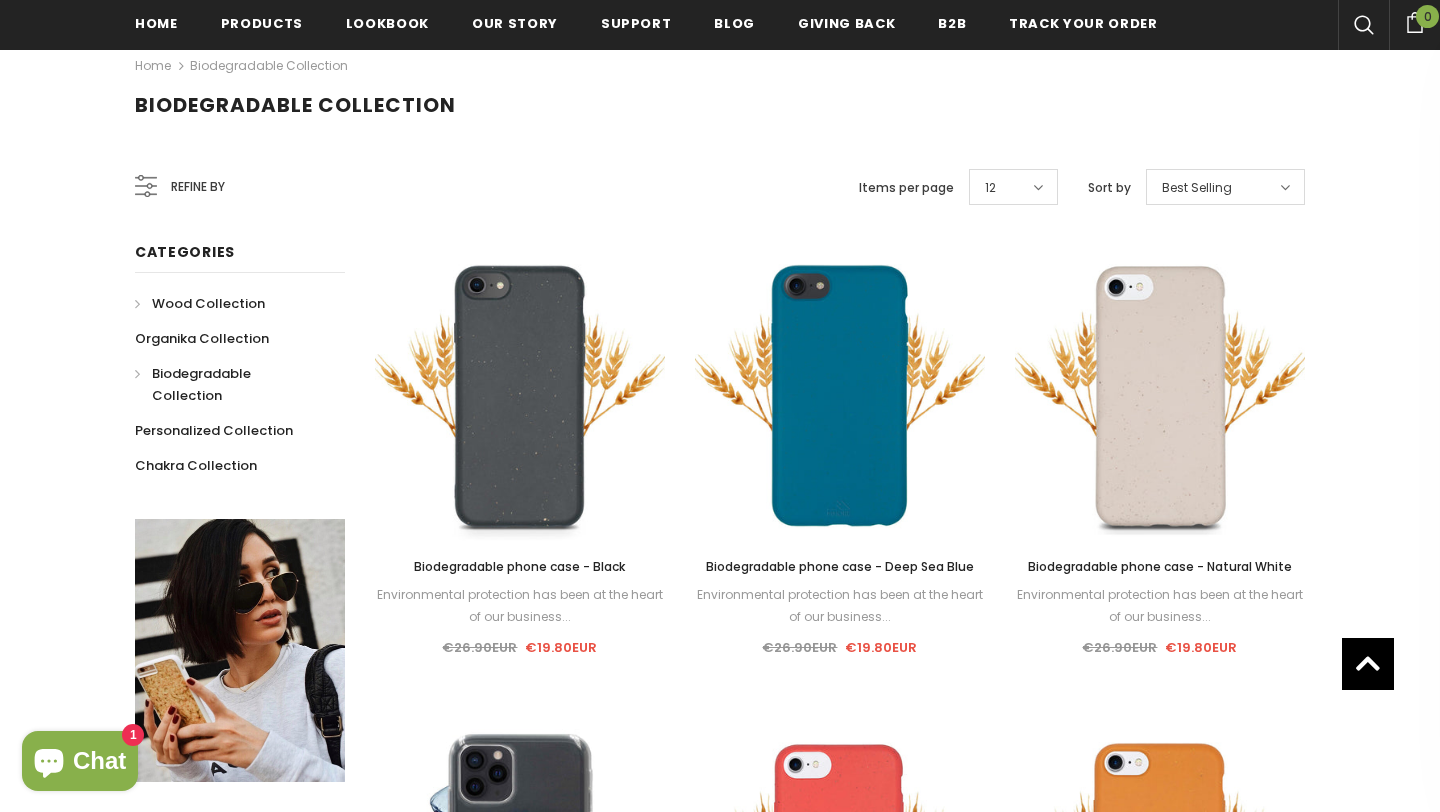 click on "Wood Collection" at bounding box center [208, 303] 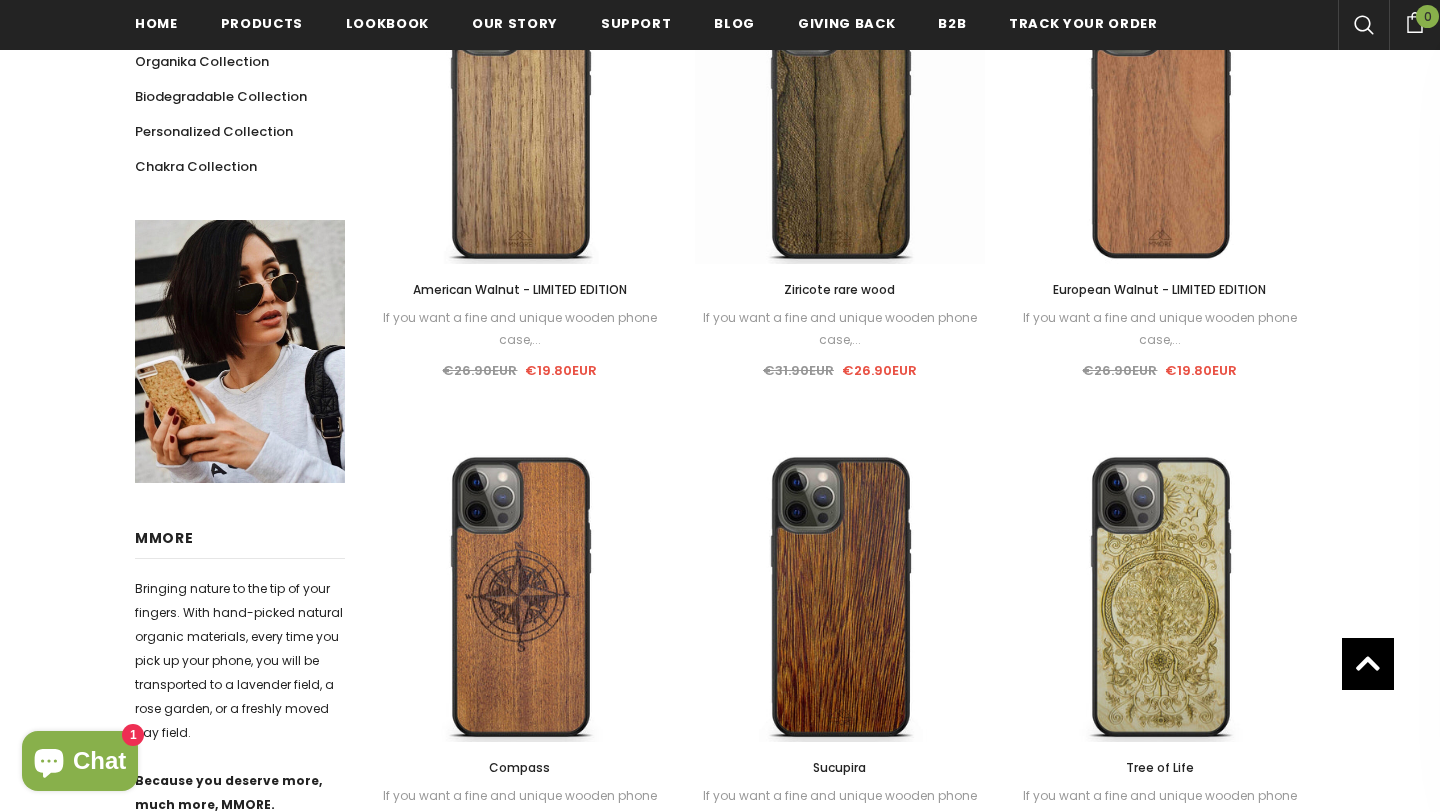 scroll, scrollTop: 497, scrollLeft: 0, axis: vertical 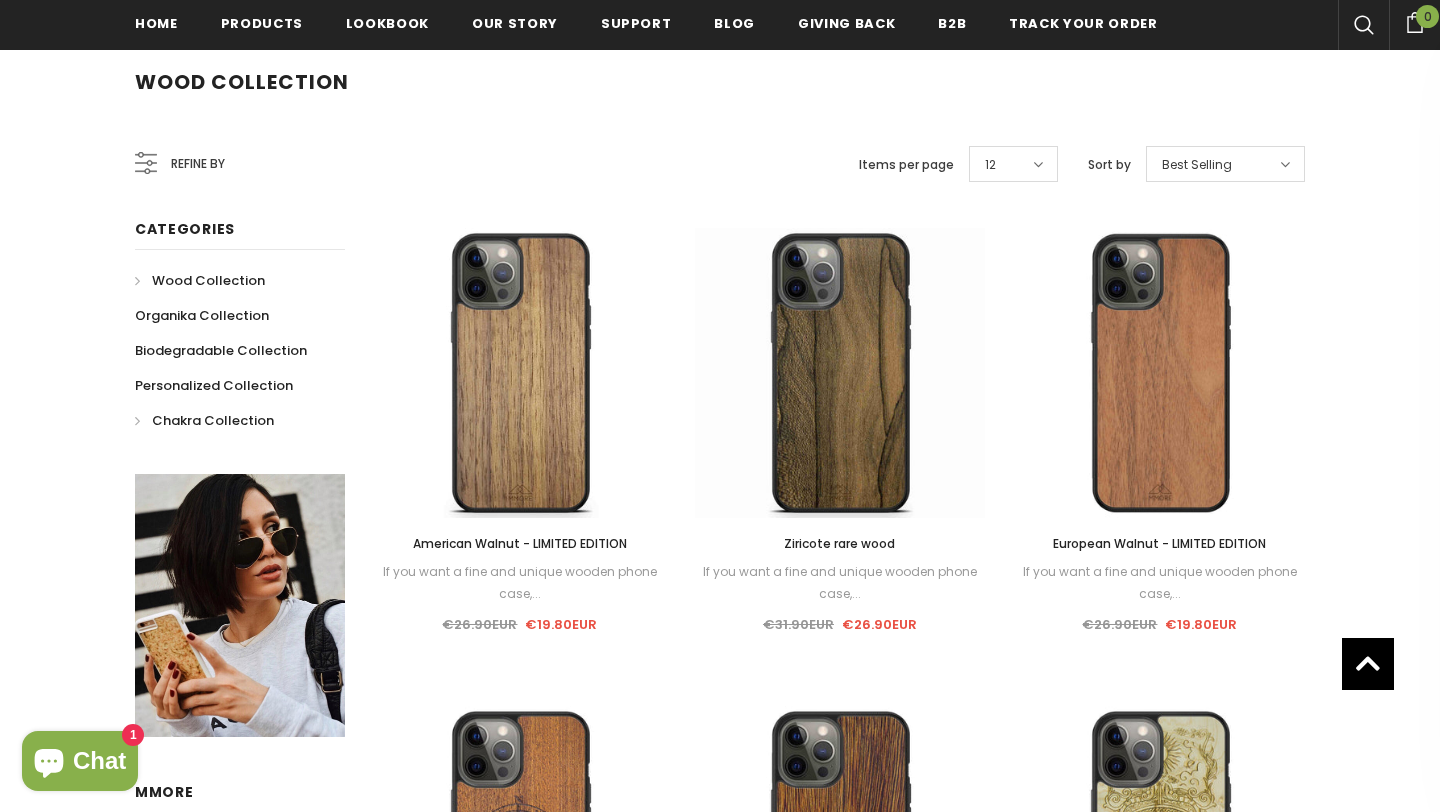 click on "Chakra Collection" at bounding box center [213, 420] 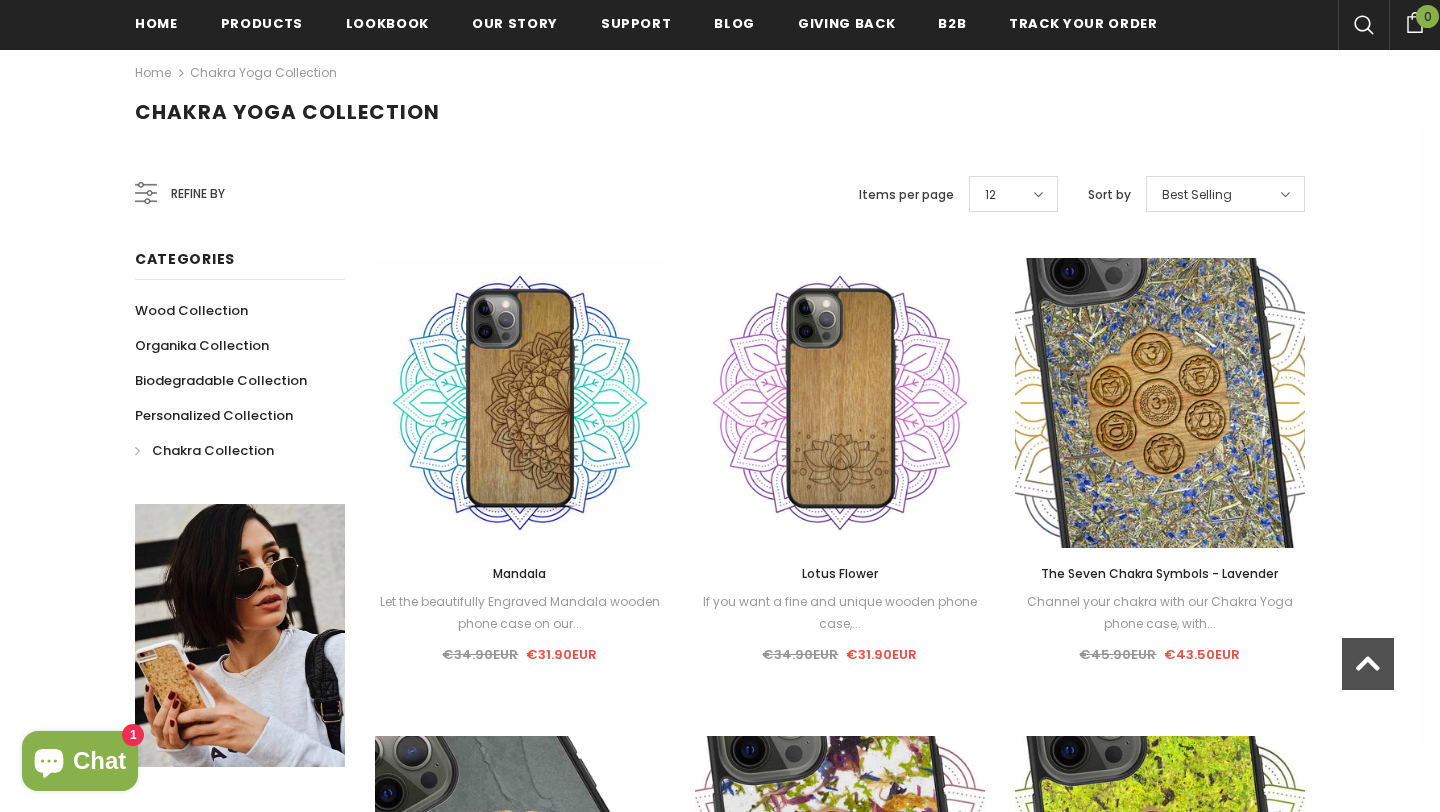scroll, scrollTop: 483, scrollLeft: 0, axis: vertical 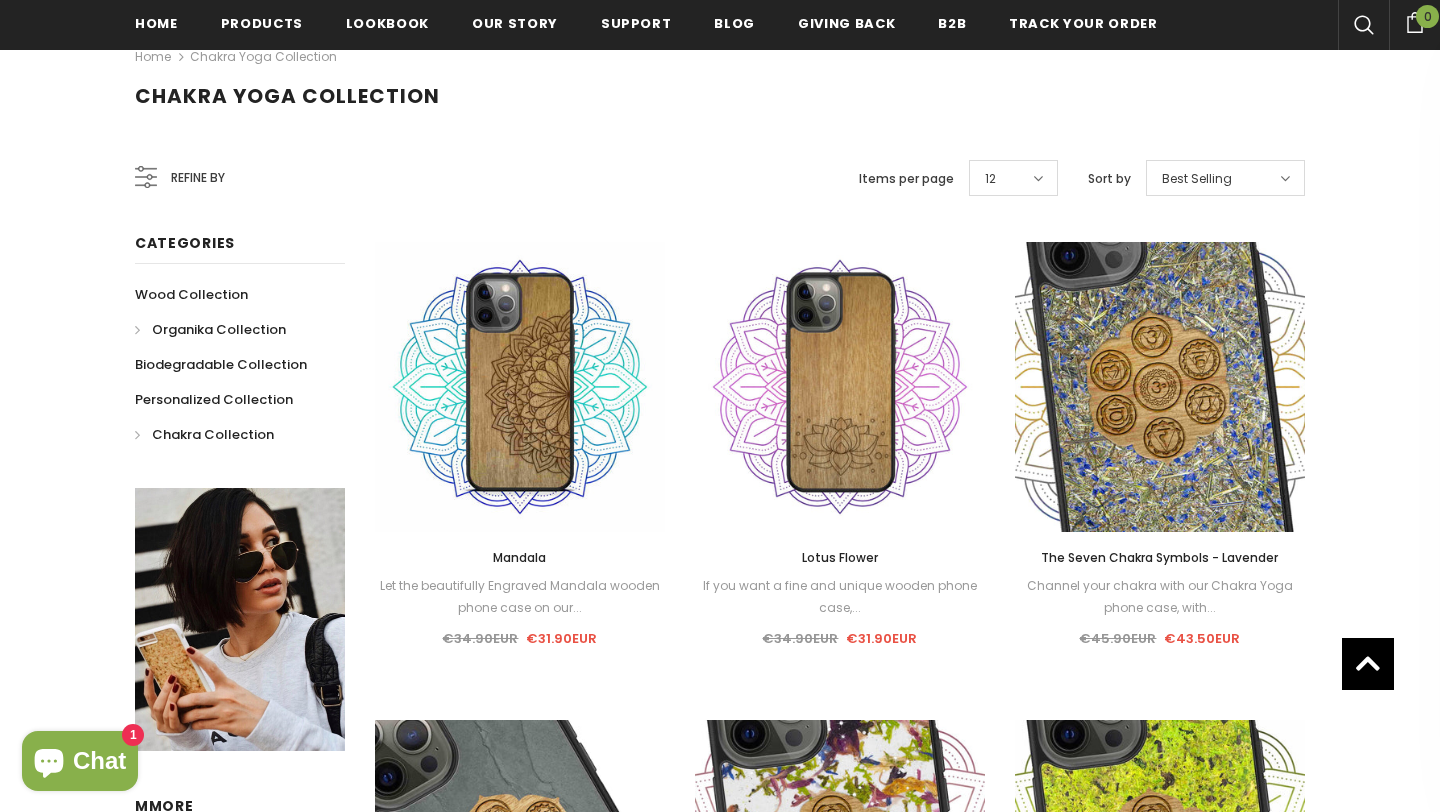 click on "Organika Collection" at bounding box center [219, 329] 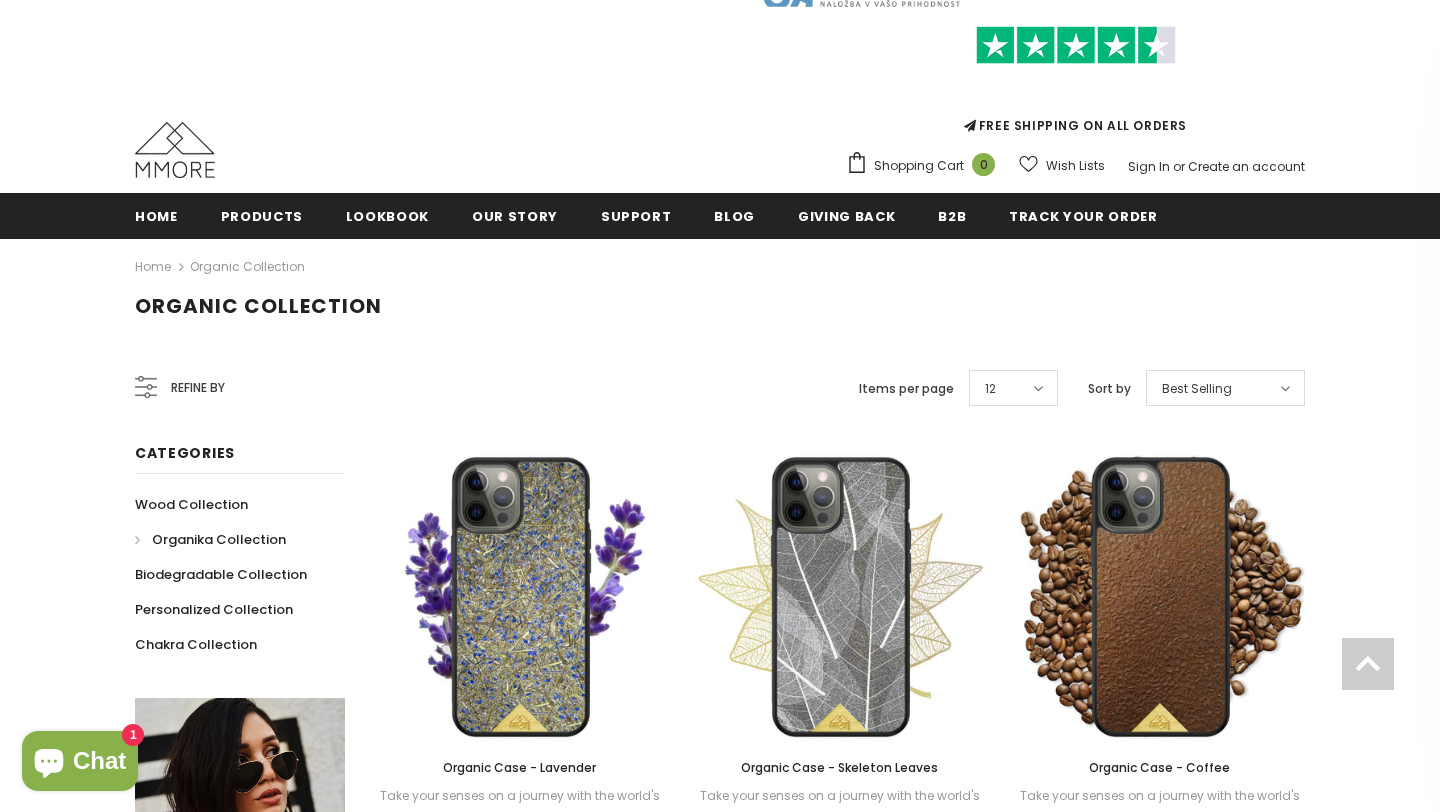 scroll, scrollTop: 611, scrollLeft: 0, axis: vertical 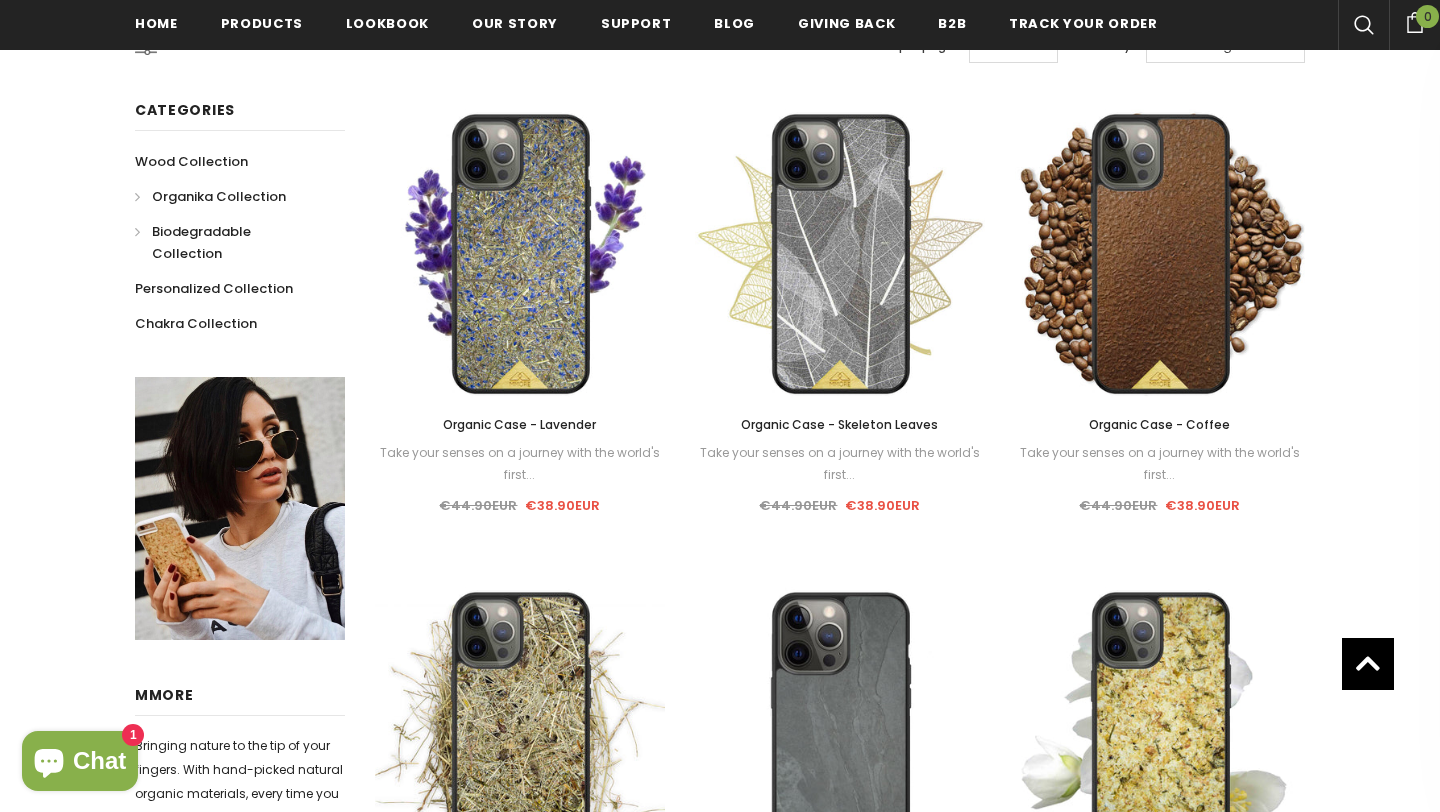 click on "Biodegradable Collection" at bounding box center [201, 242] 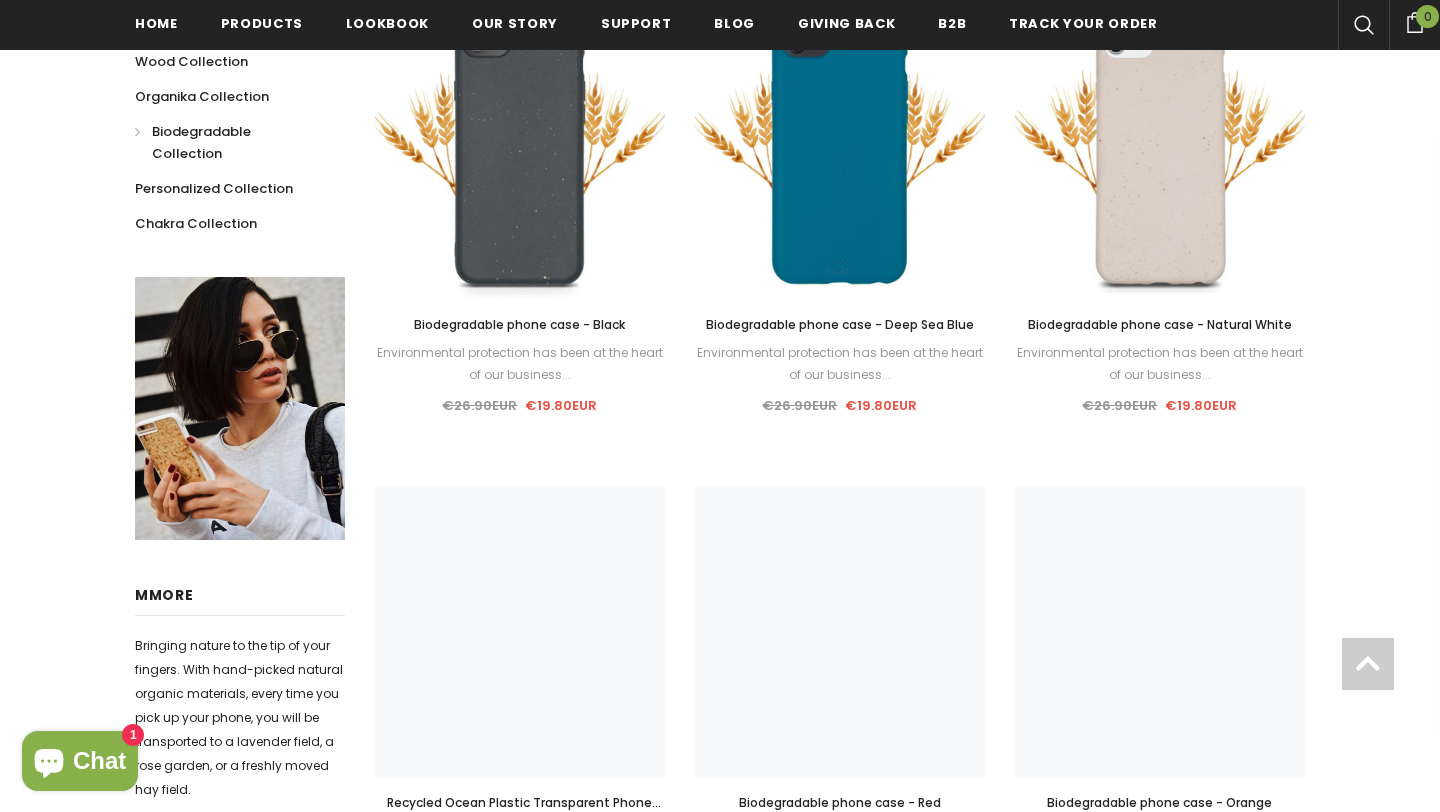 scroll, scrollTop: 719, scrollLeft: 0, axis: vertical 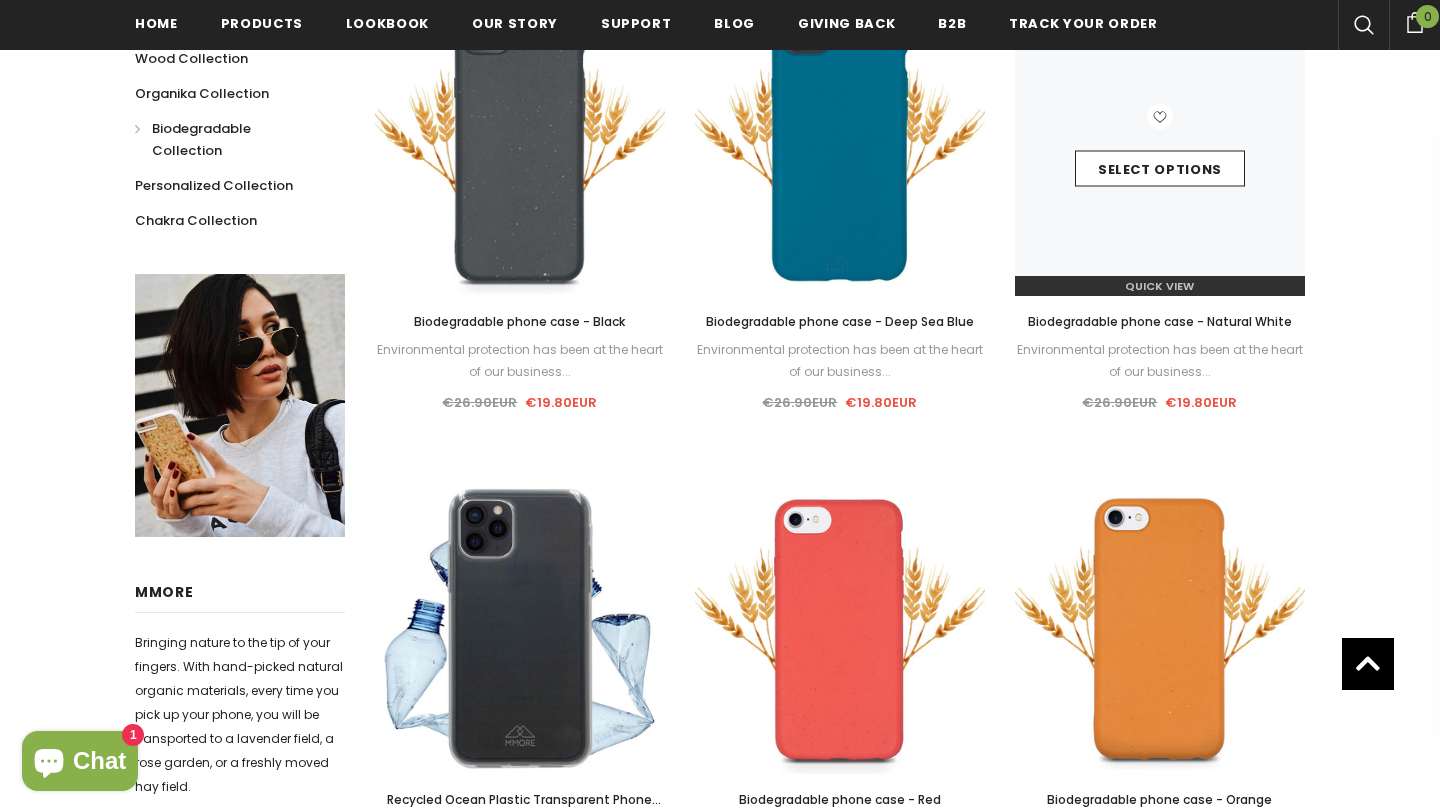 click on "Select options" at bounding box center [1160, 151] 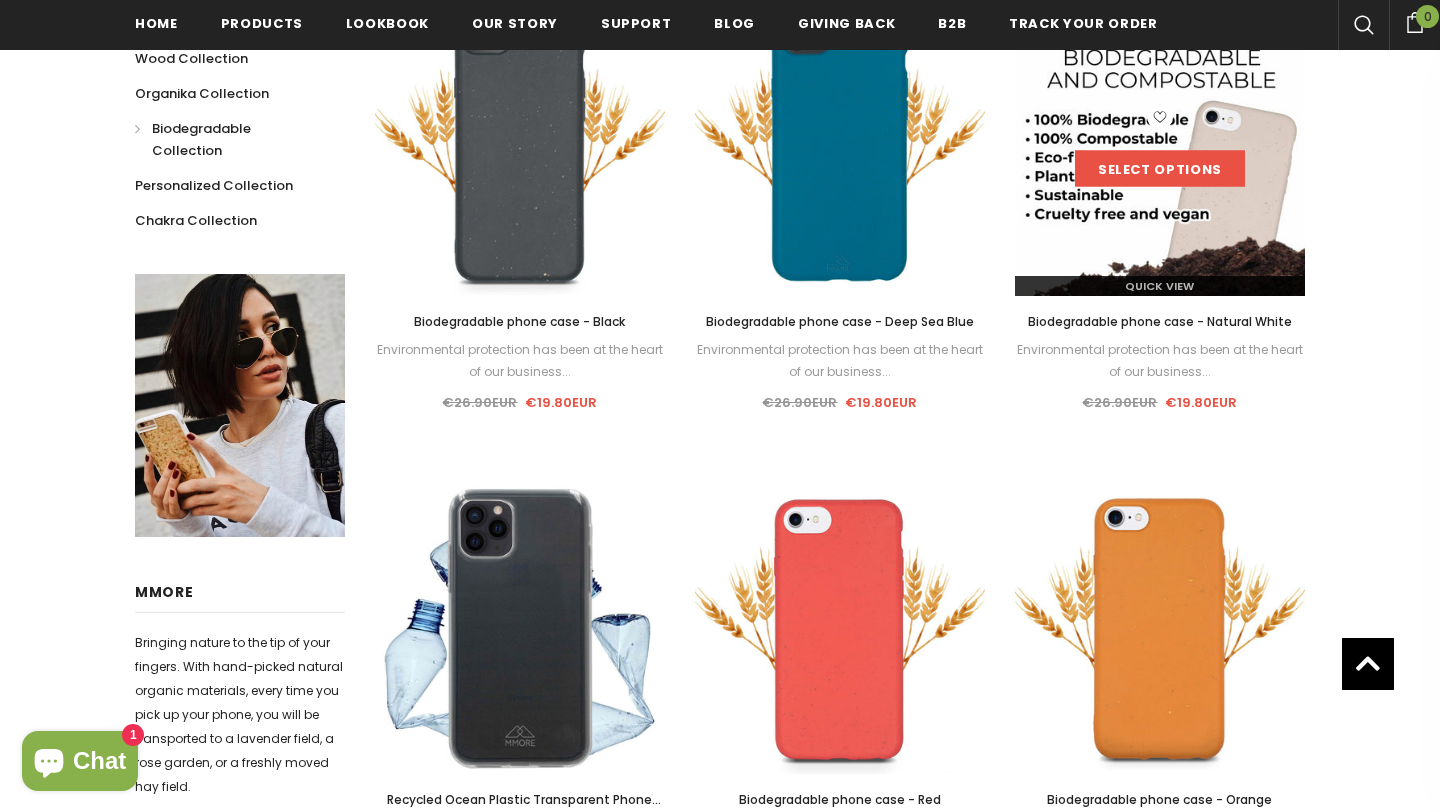 click on "Select options" at bounding box center [1160, 169] 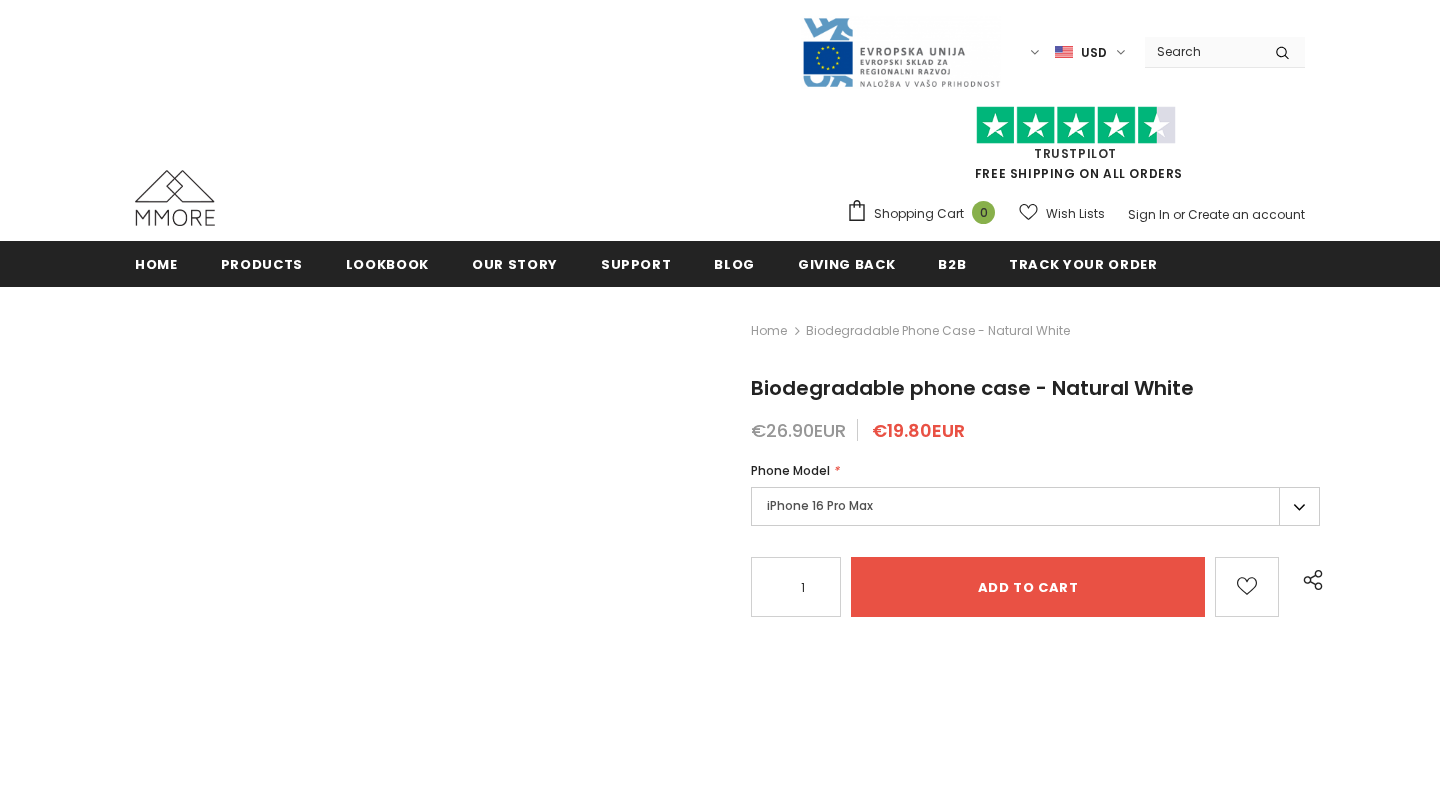 scroll, scrollTop: 0, scrollLeft: 0, axis: both 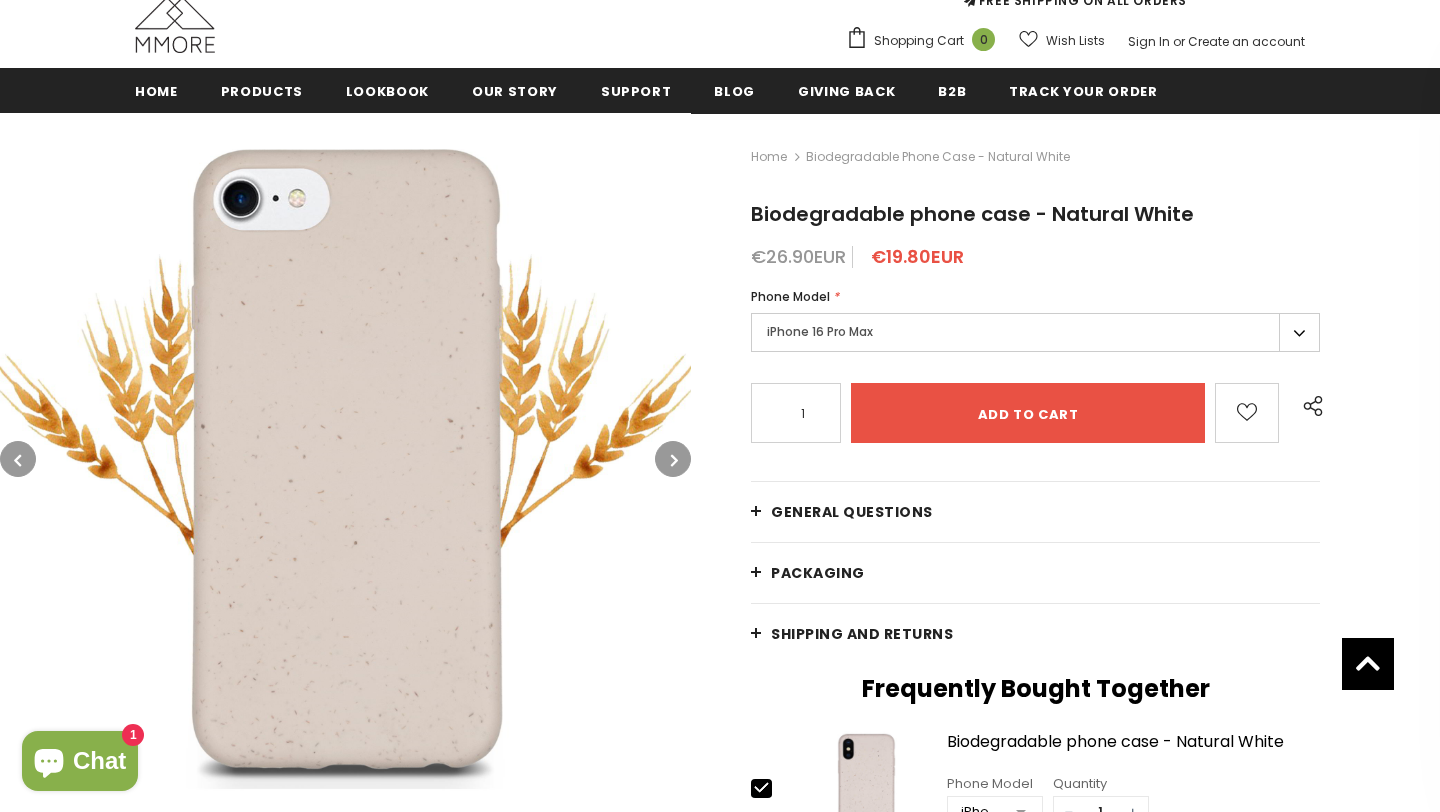 click on "iPhone 16 Pro Max" at bounding box center [1035, 332] 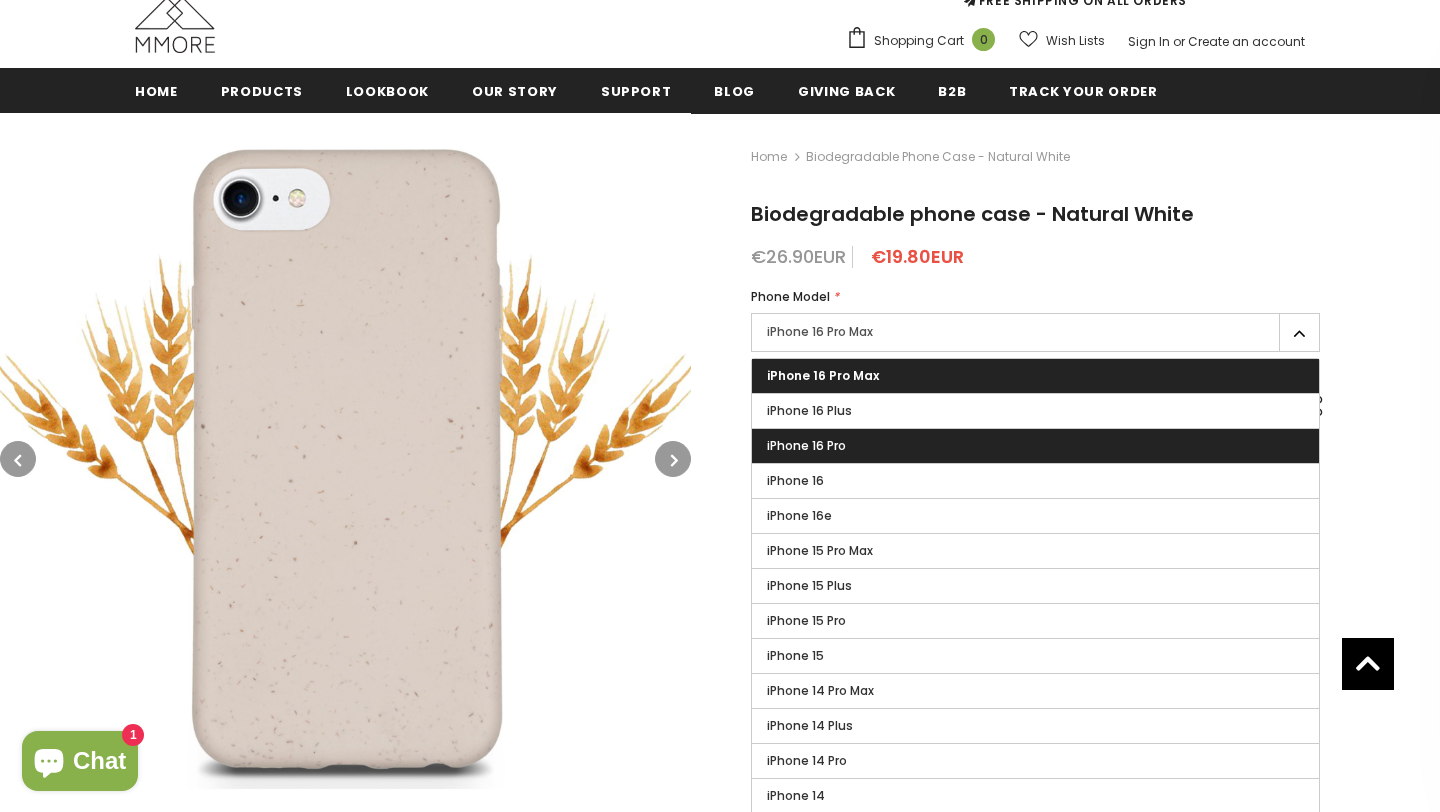 click on "iPhone 16 Pro" at bounding box center (1035, 446) 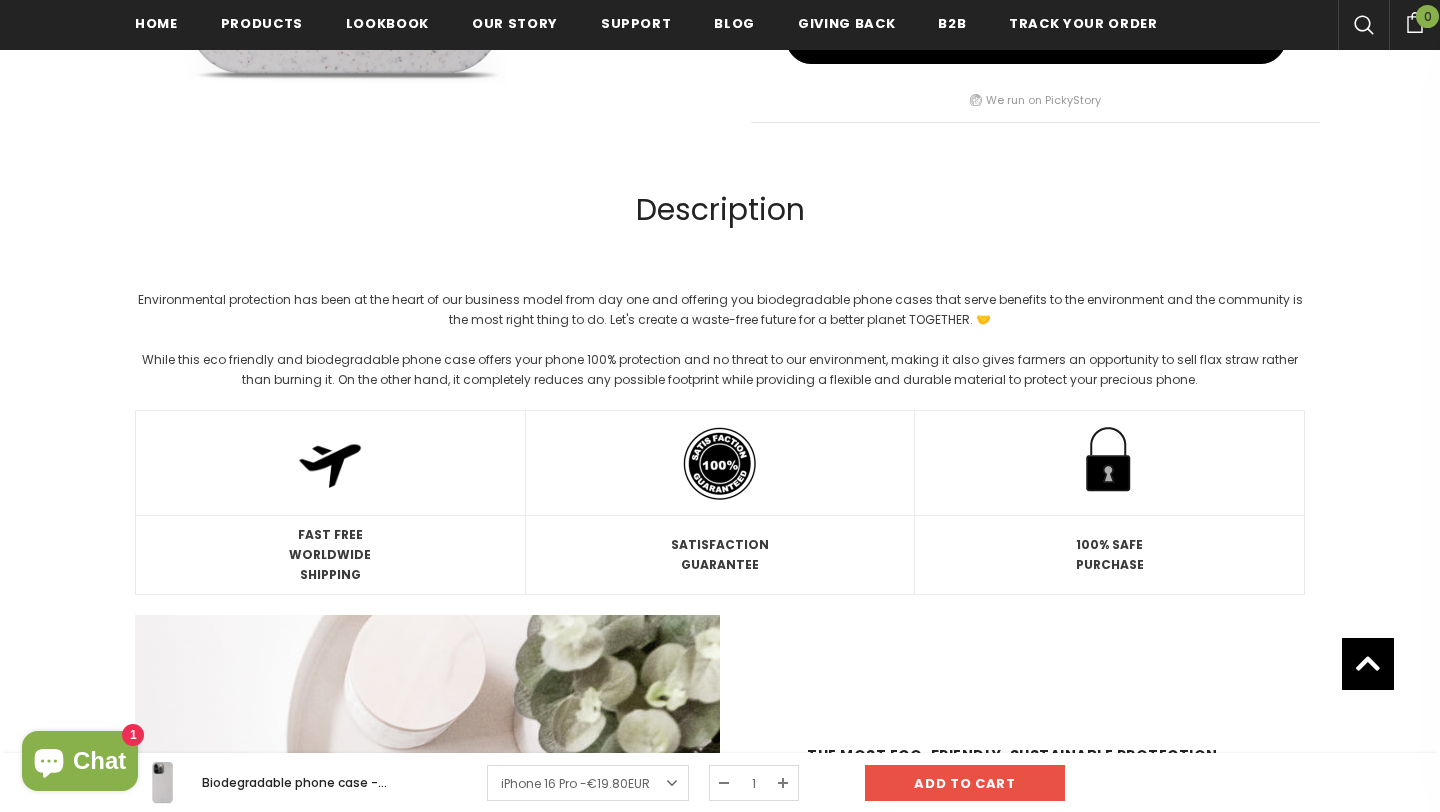 scroll, scrollTop: 1591, scrollLeft: 0, axis: vertical 